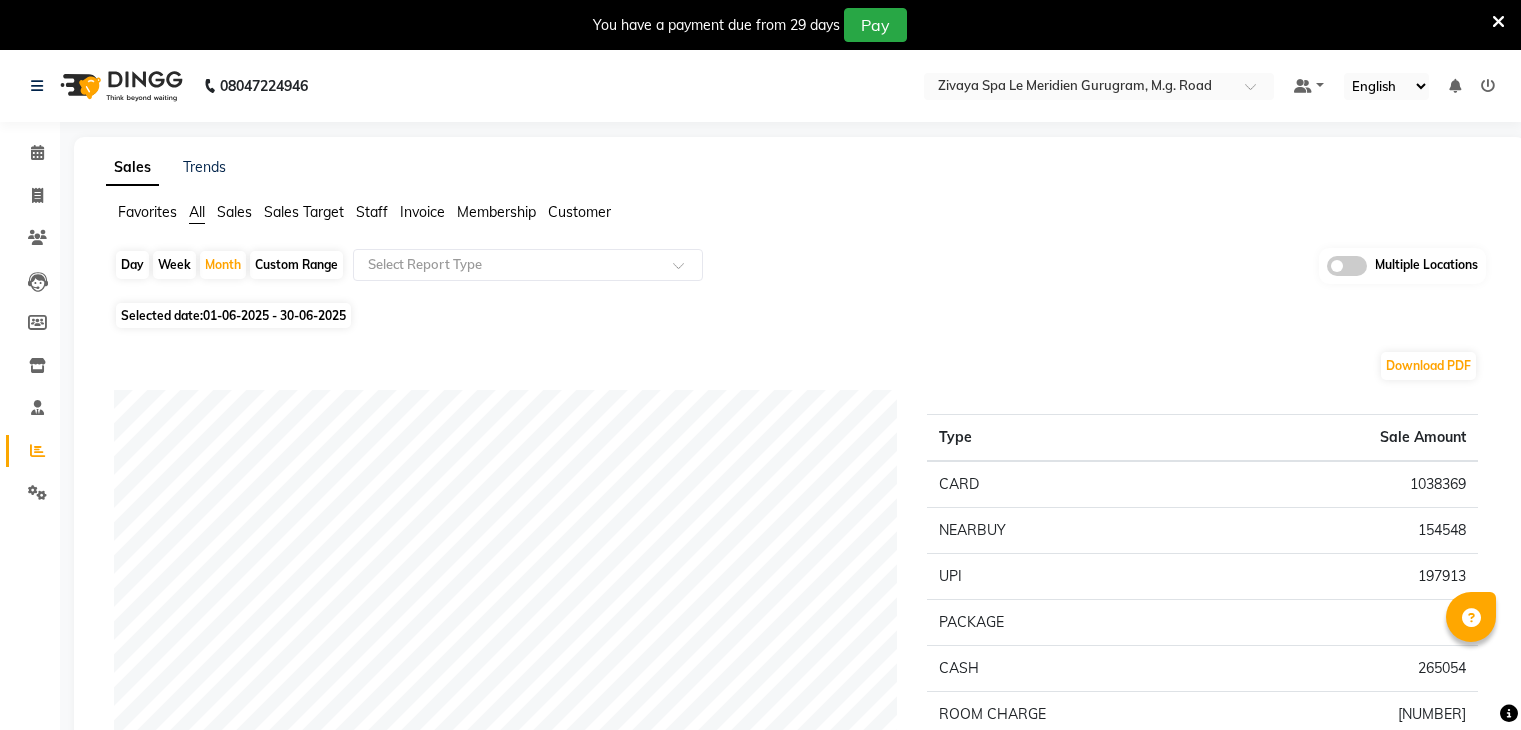 scroll, scrollTop: 0, scrollLeft: 0, axis: both 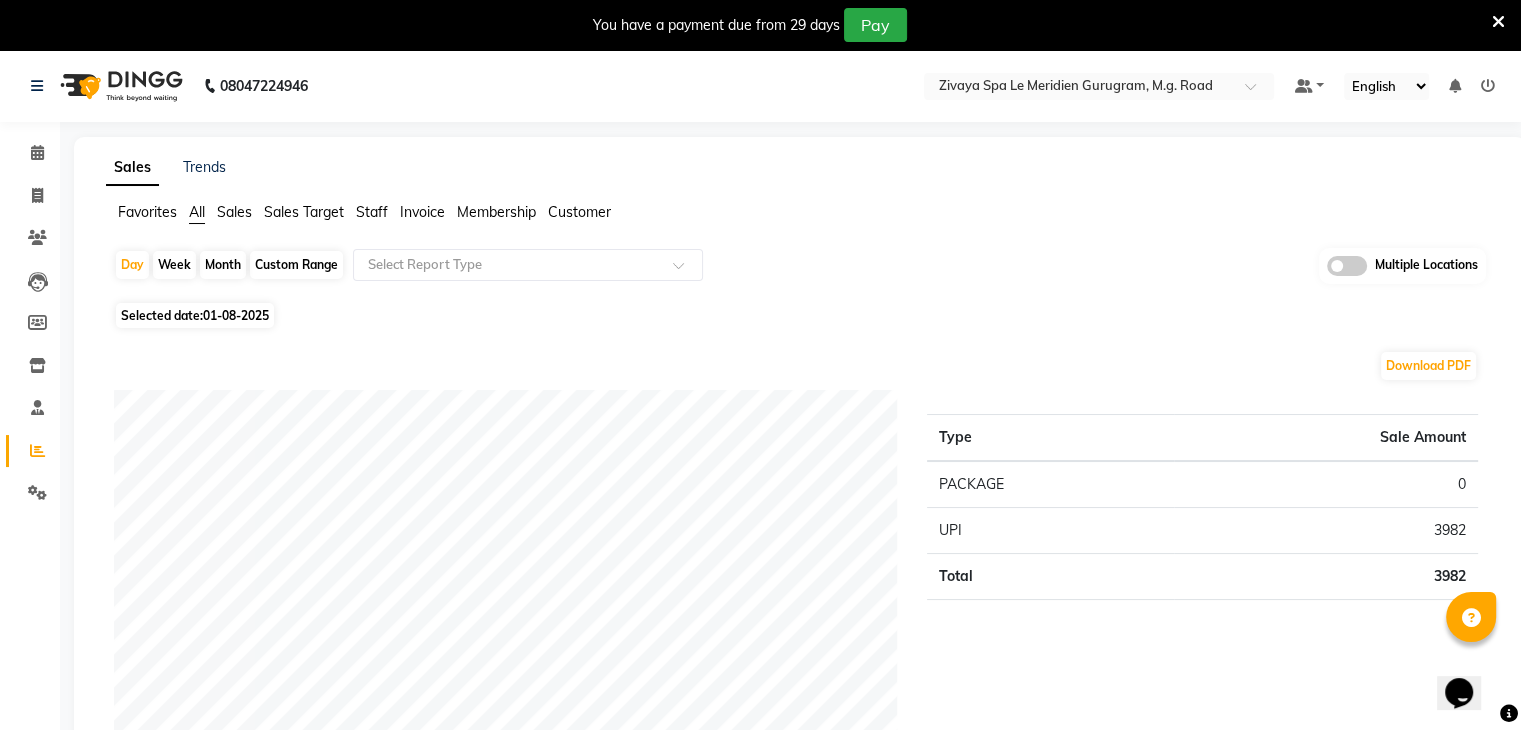 click 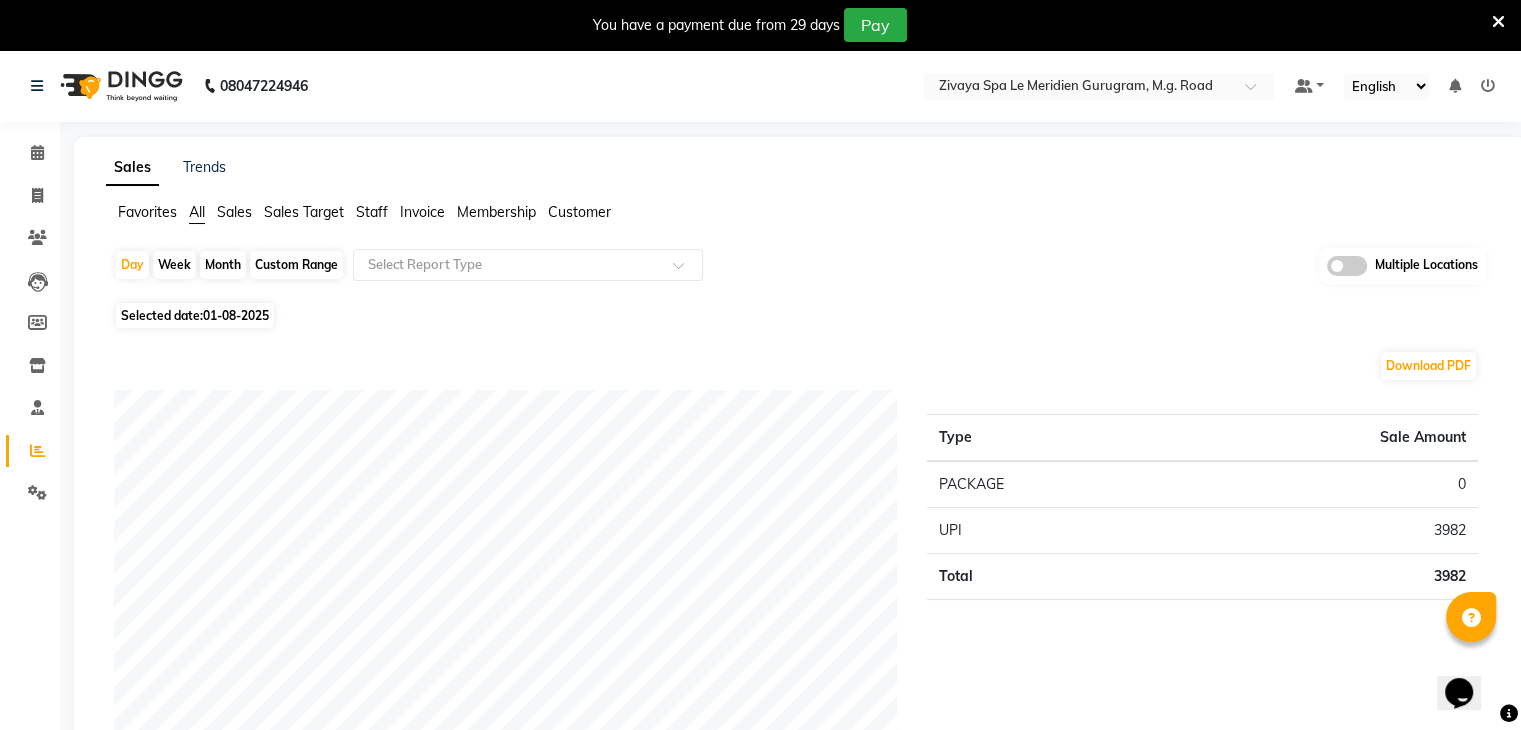 click 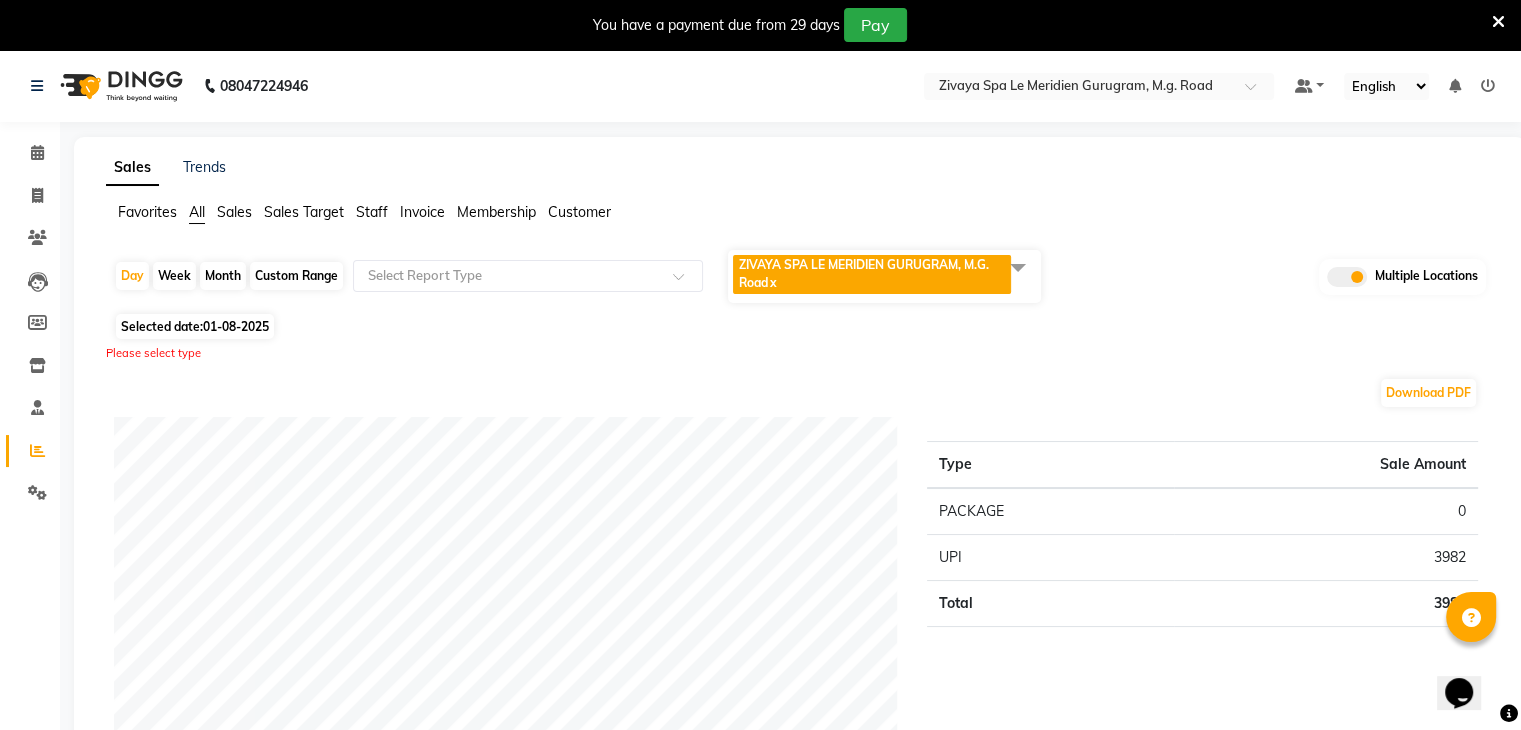 click on "ZIVAYA  SPA LE MERIDIEN GURUGRAM, M.G. Road  x" 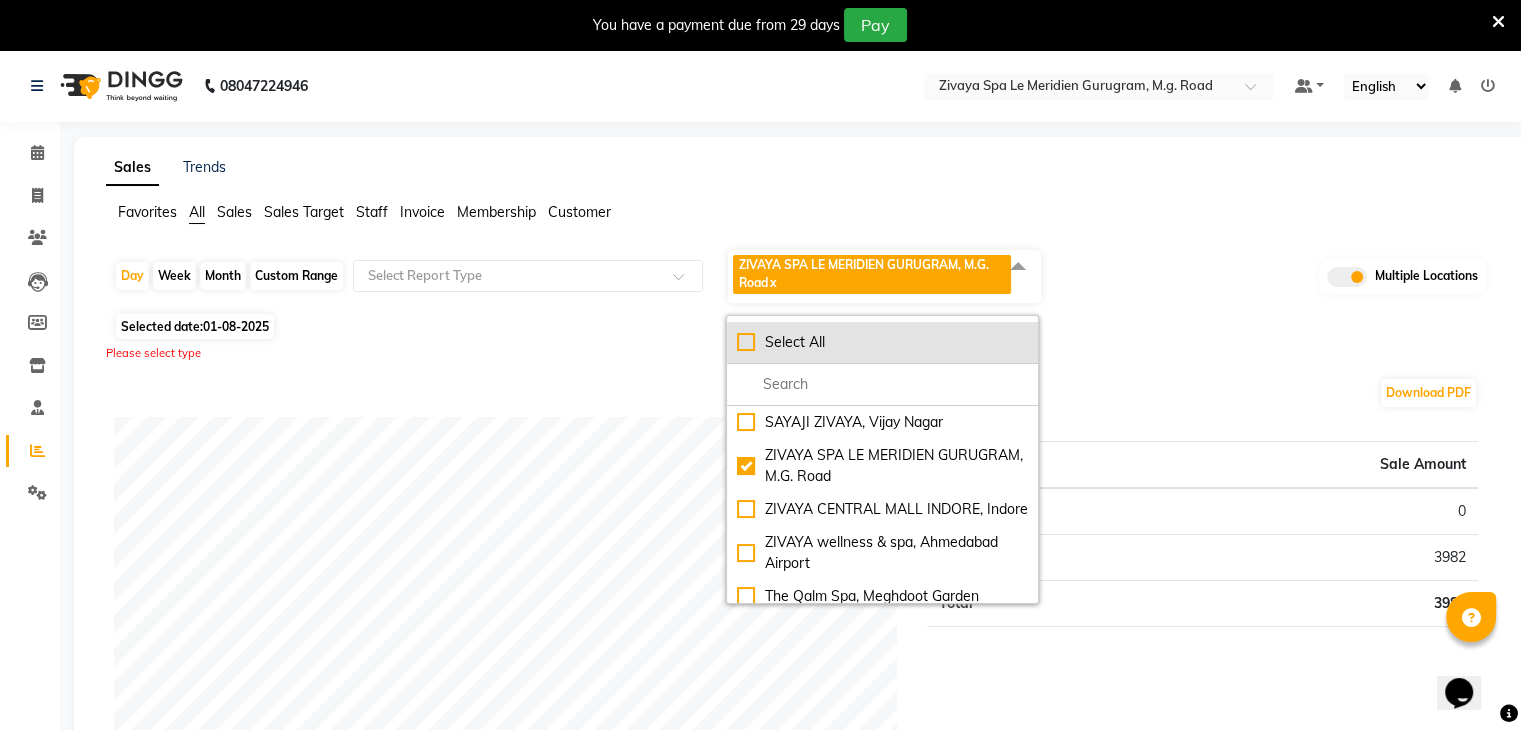 click on "Select All" 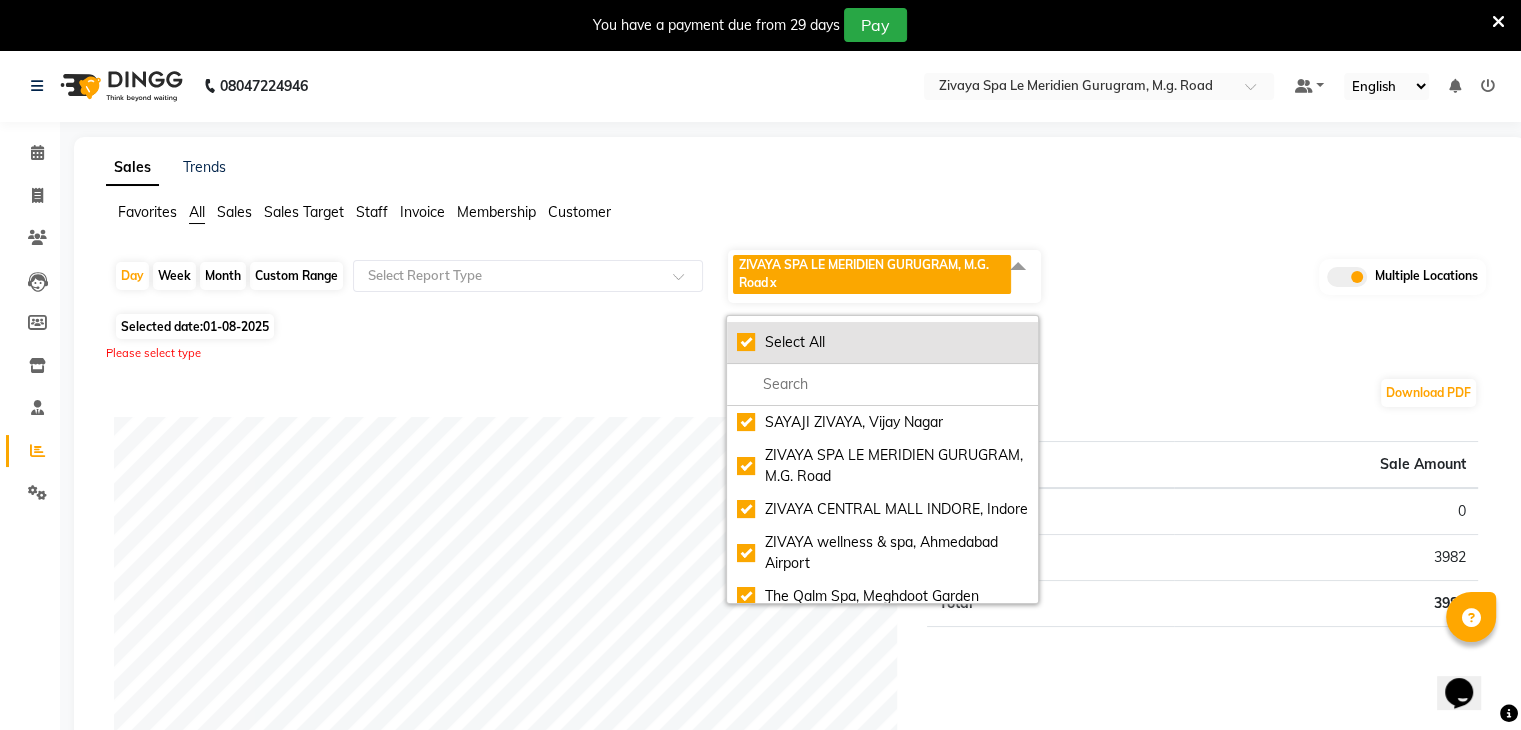checkbox on "true" 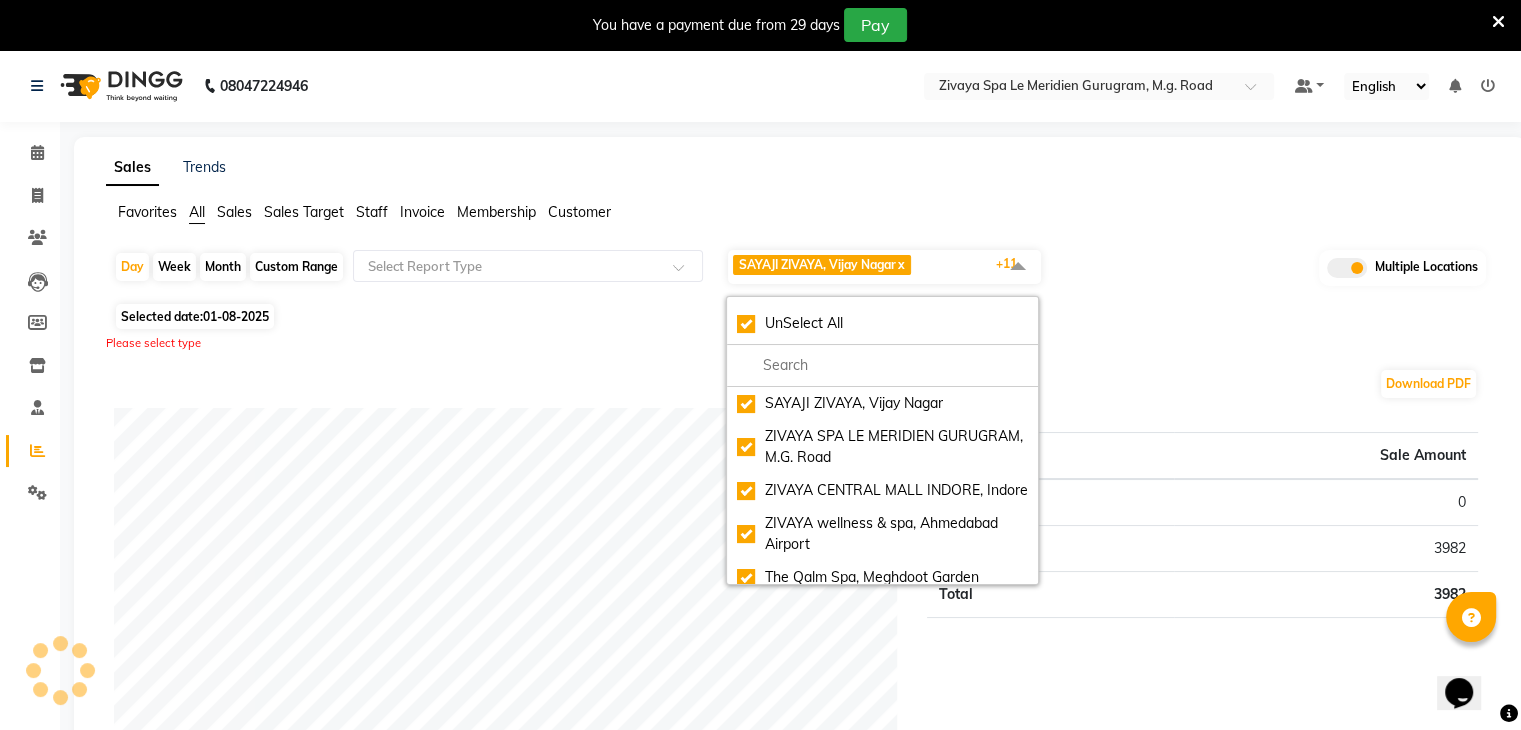 click on "Sales Trends Favorites All Sales Sales Target Staff Invoice Membership Customer  Day   Week   Month   Custom Range  Select Report Type SAYAJI ZIVAYA, Vijay Nagar  x ZIVAYA  SPA LE MERIDIEN GURUGRAM, M.G. Road  x ZIVAYA CENTRAL MALL INDORE,  Indore   x  ZIVAYA wellness & spa, Ahmedabad Airport  x The Qalm Spa, Meghdoot Garden  x Zivaya Aloft, Aerocity  x ZIVAYA SPA PRIDE PLAZA NEW DELHI, Asset 5A  x Zivaya Spa  Hilton Jaipur , Jaipur   x  ZIVAYA -The Belvedere Golf & Country Club / Ahmedabad, Gandhinagar Hwy  x ZIVAYA SPA  THE UMMED AHMEDABAD , Hansol  x Zivaya-PANGHAT SPA UDAIPUR, Panghat   x  ZIVAYA wellness & spa, Mumbai Airport  x +11 UnSelect All SAYAJI ZIVAYA, Vijay Nagar ZIVAYA  SPA LE MERIDIEN GURUGRAM, M.G. Road ZIVAYA CENTRAL MALL INDORE,  Indore   ZIVAYA wellness & spa, Ahmedabad Airport The Qalm Spa, Meghdoot Garden Zivaya Aloft, Aerocity ZIVAYA SPA PRIDE PLAZA NEW DELHI, Asset 5A Zivaya Spa  Hilton Jaipur , Jaipur   ZIVAYA -The Belvedere Golf & Country Club / Ahmedabad, Gandhinagar Hwy" 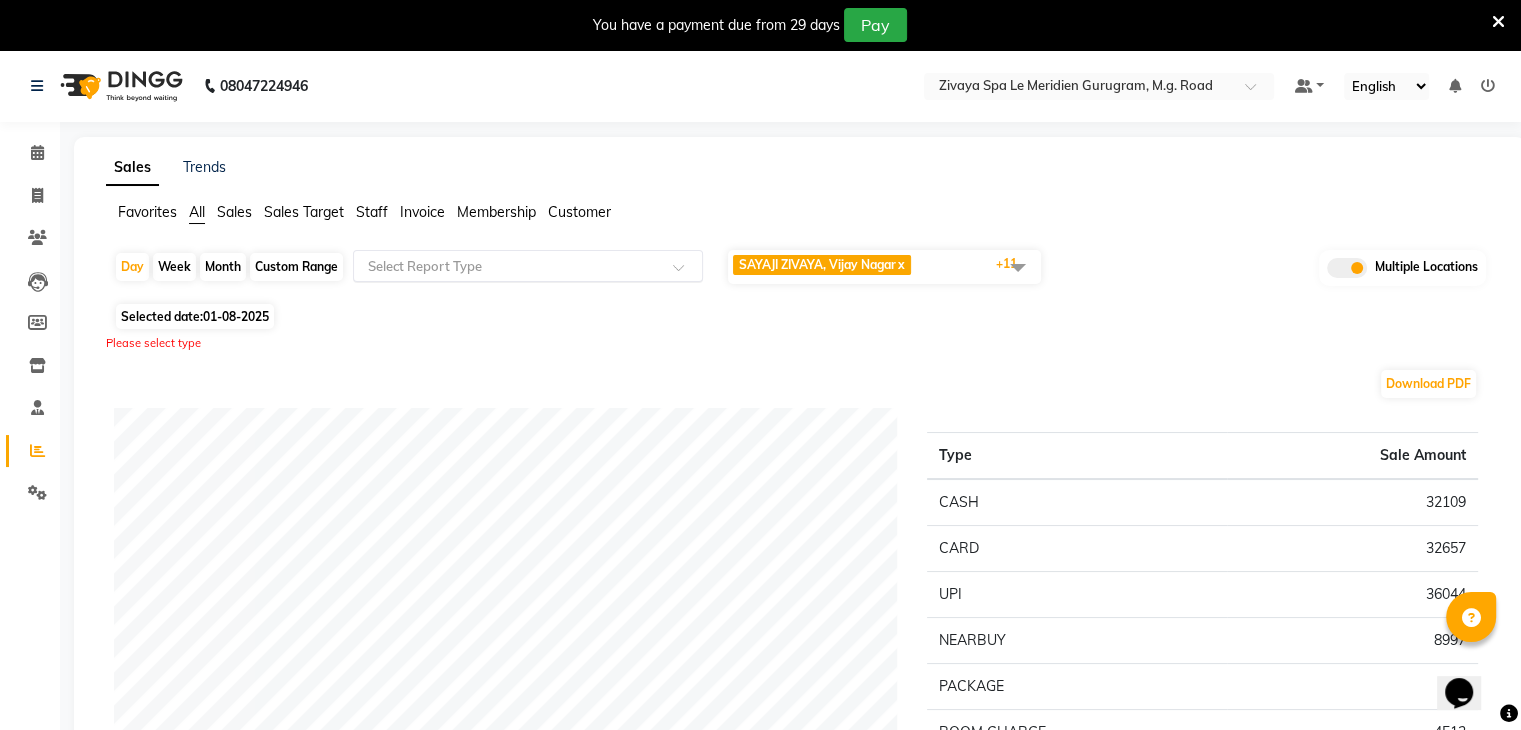 click 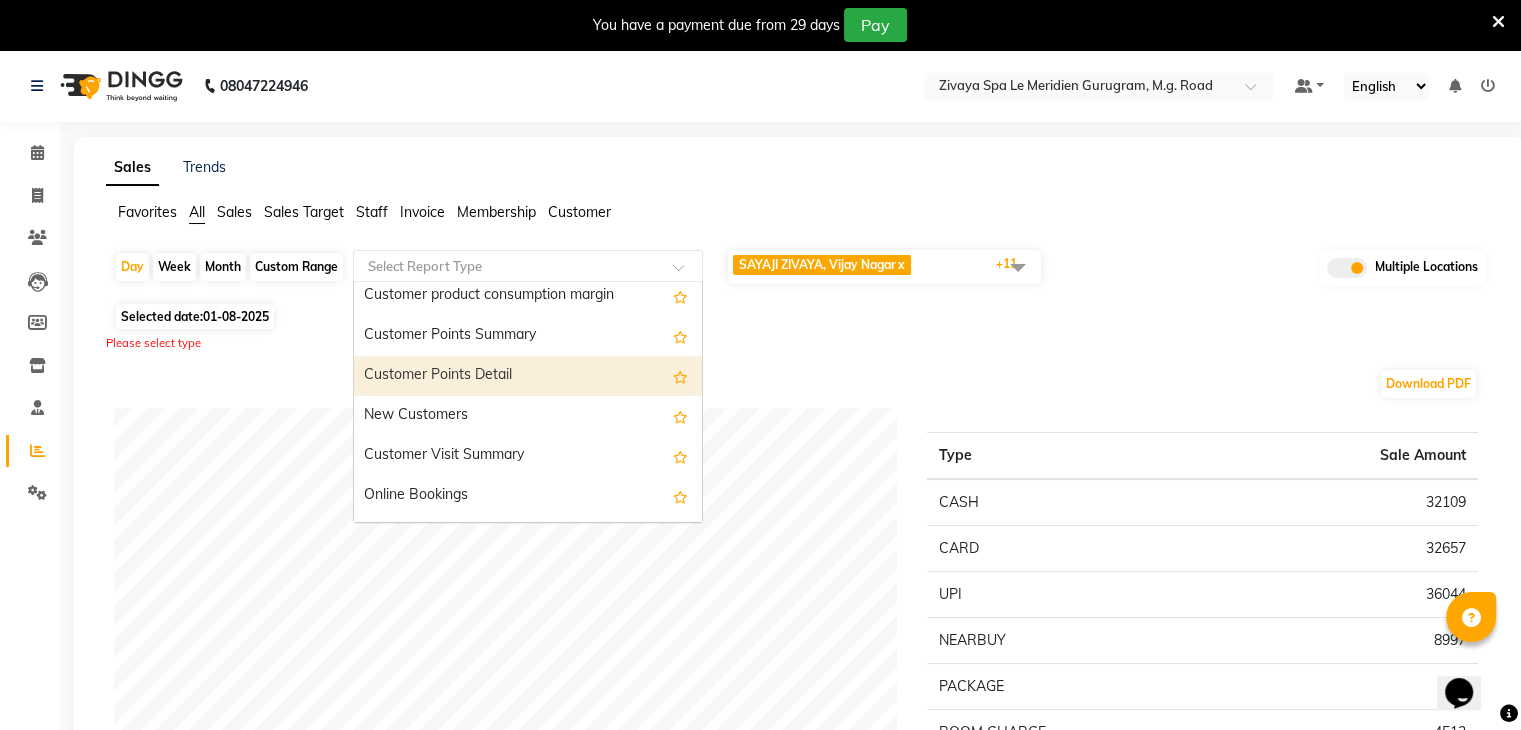 scroll, scrollTop: 1600, scrollLeft: 0, axis: vertical 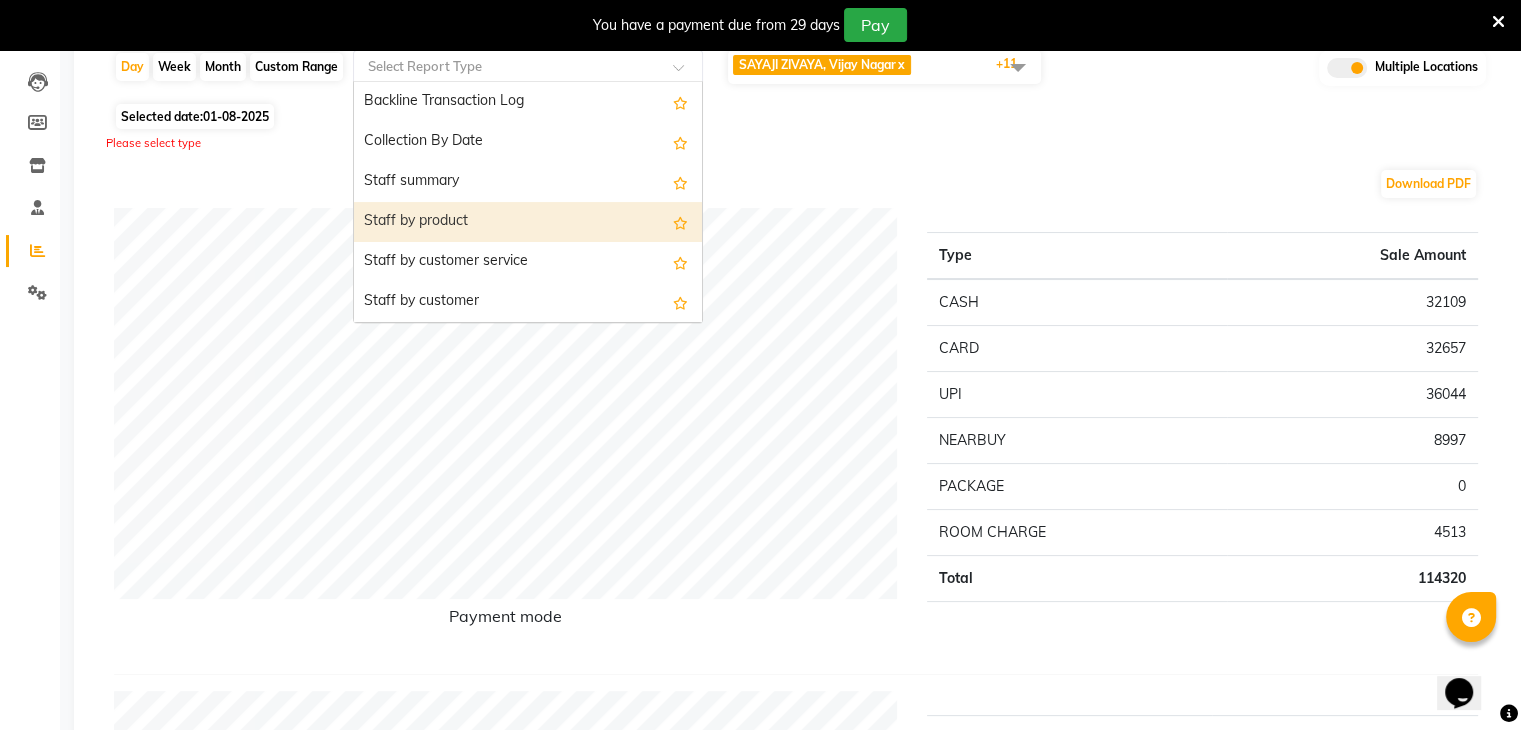 click on "Staff by product" at bounding box center [528, 222] 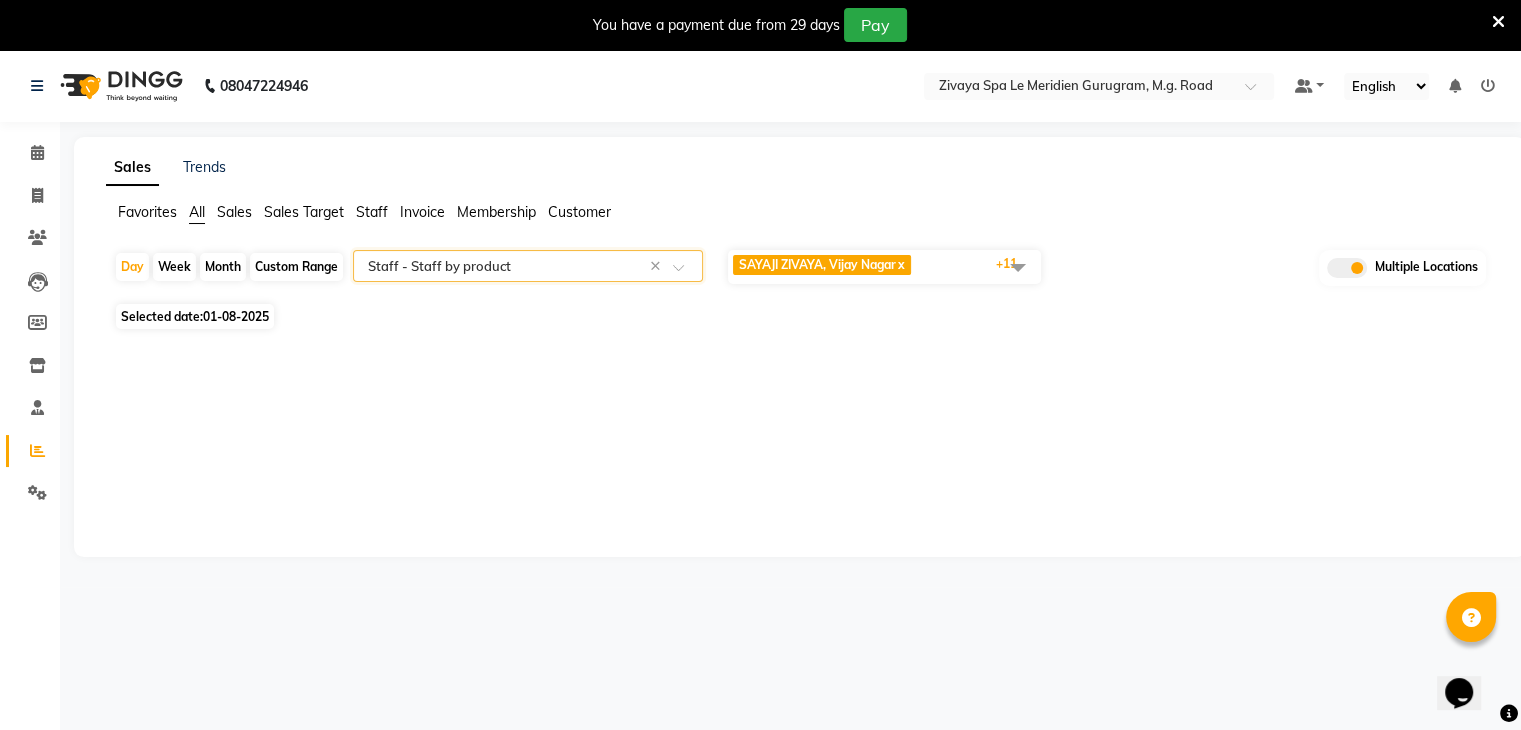 scroll, scrollTop: 50, scrollLeft: 0, axis: vertical 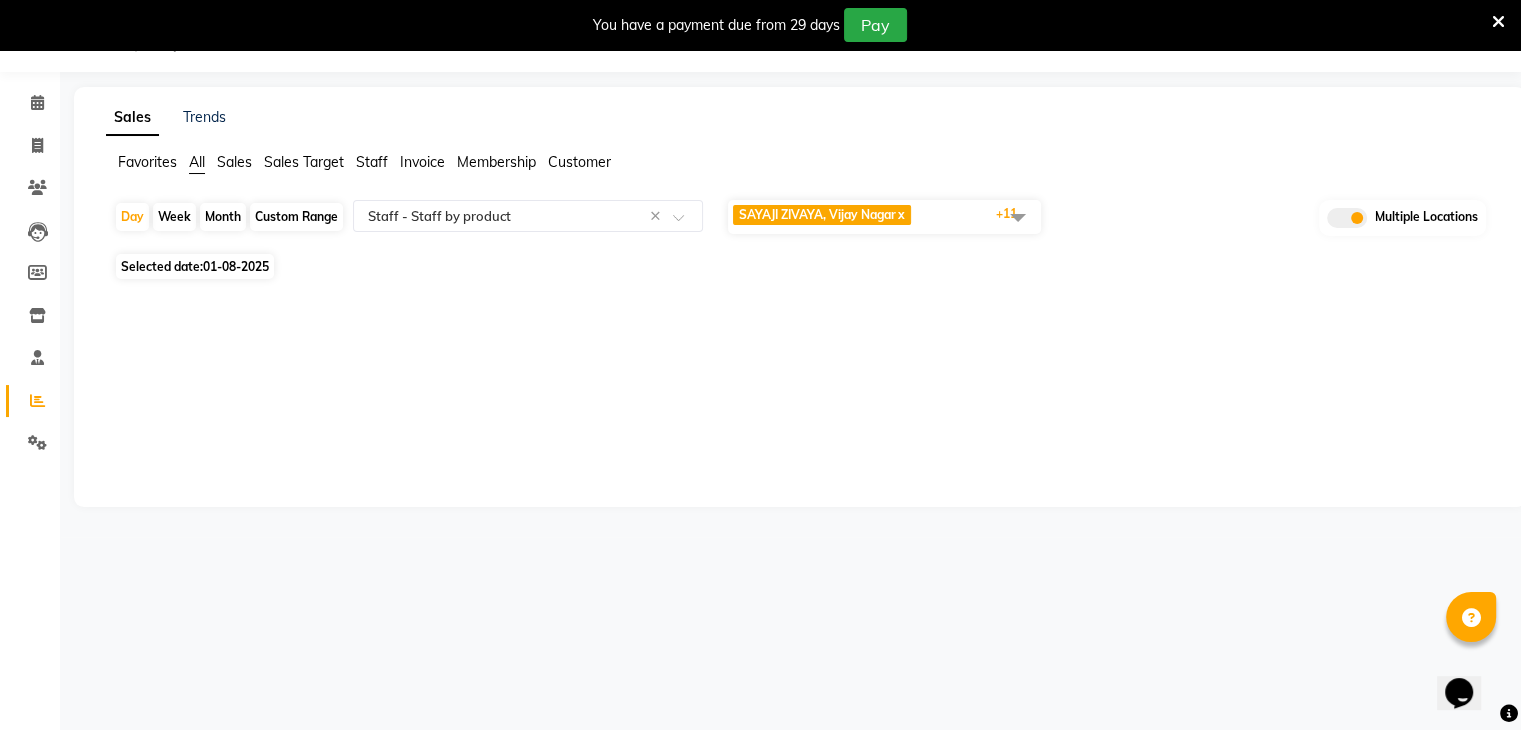 click on "Sales Trends Favorites All Sales Sales Target Staff Invoice Membership Customer  Day   Week   Month   Custom Range  Select Report Type × Staff -  Staff by product × SAYAJI ZIVAYA, Vijay Nagar  x ZIVAYA  SPA LE MERIDIEN GURUGRAM, M.G. Road  x ZIVAYA CENTRAL MALL INDORE,  Indore   x  ZIVAYA wellness & spa, Ahmedabad Airport  x The Qalm Spa, Meghdoot Garden  x Zivaya Aloft, Aerocity  x ZIVAYA SPA PRIDE PLAZA NEW DELHI, Asset 5A  x Zivaya Spa  Hilton Jaipur , Jaipur   x  ZIVAYA -The Belvedere Golf & Country Club / Ahmedabad, Gandhinagar Hwy  x ZIVAYA SPA  THE UMMED AHMEDABAD , Hansol  x Zivaya-PANGHAT SPA UDAIPUR, Panghat   x  ZIVAYA wellness & spa, Mumbai Airport  x +11 UnSelect All SAYAJI ZIVAYA, Vijay Nagar ZIVAYA  SPA LE MERIDIEN GURUGRAM, M.G. Road ZIVAYA CENTRAL MALL INDORE,  Indore   ZIVAYA wellness & spa, Ahmedabad Airport The Qalm Spa, Meghdoot Garden Zivaya Aloft, Aerocity ZIVAYA SPA PRIDE PLAZA NEW DELHI, Asset 5A Zivaya Spa  Hilton Jaipur , Jaipur  Zivaya-PANGHAT SPA UDAIPUR, Panghat" 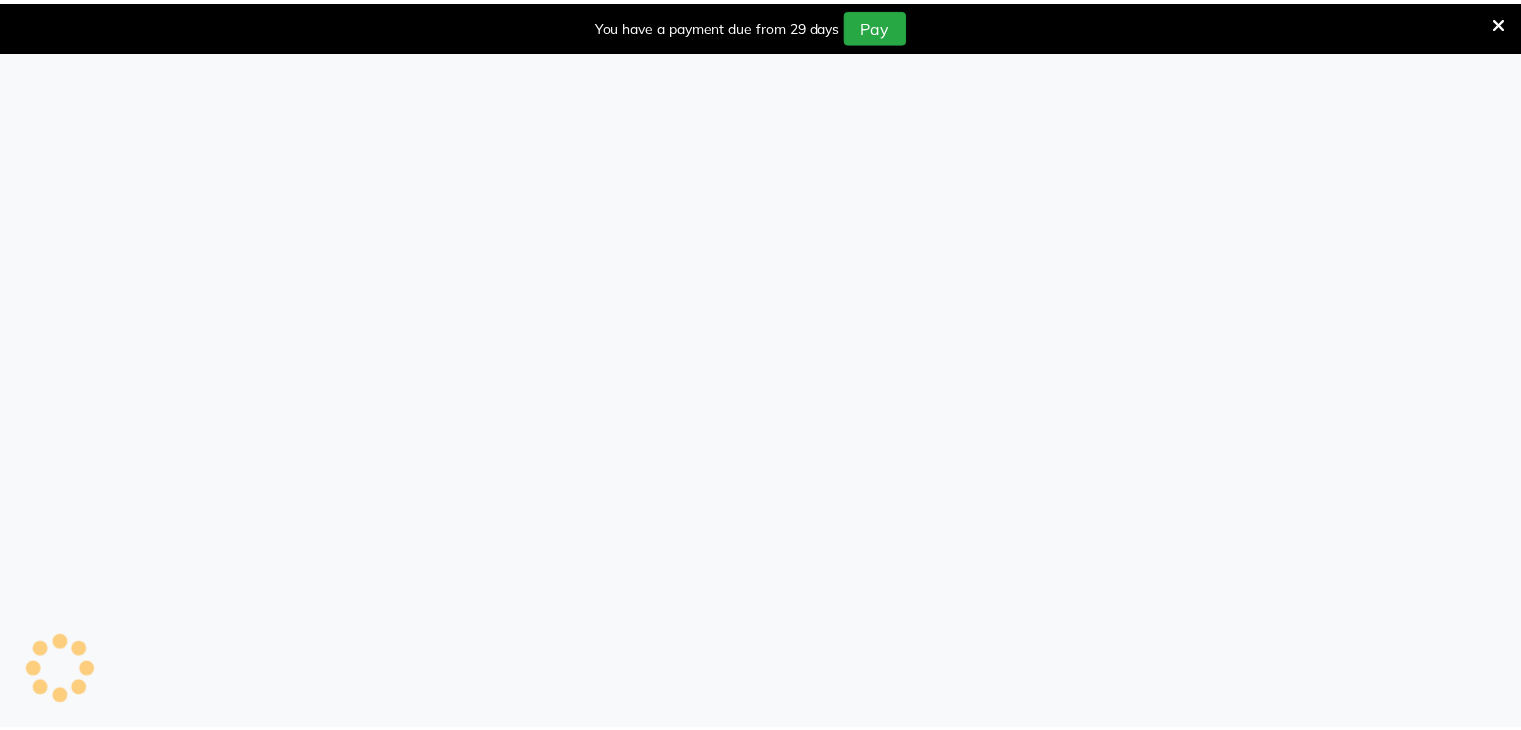 scroll, scrollTop: 0, scrollLeft: 0, axis: both 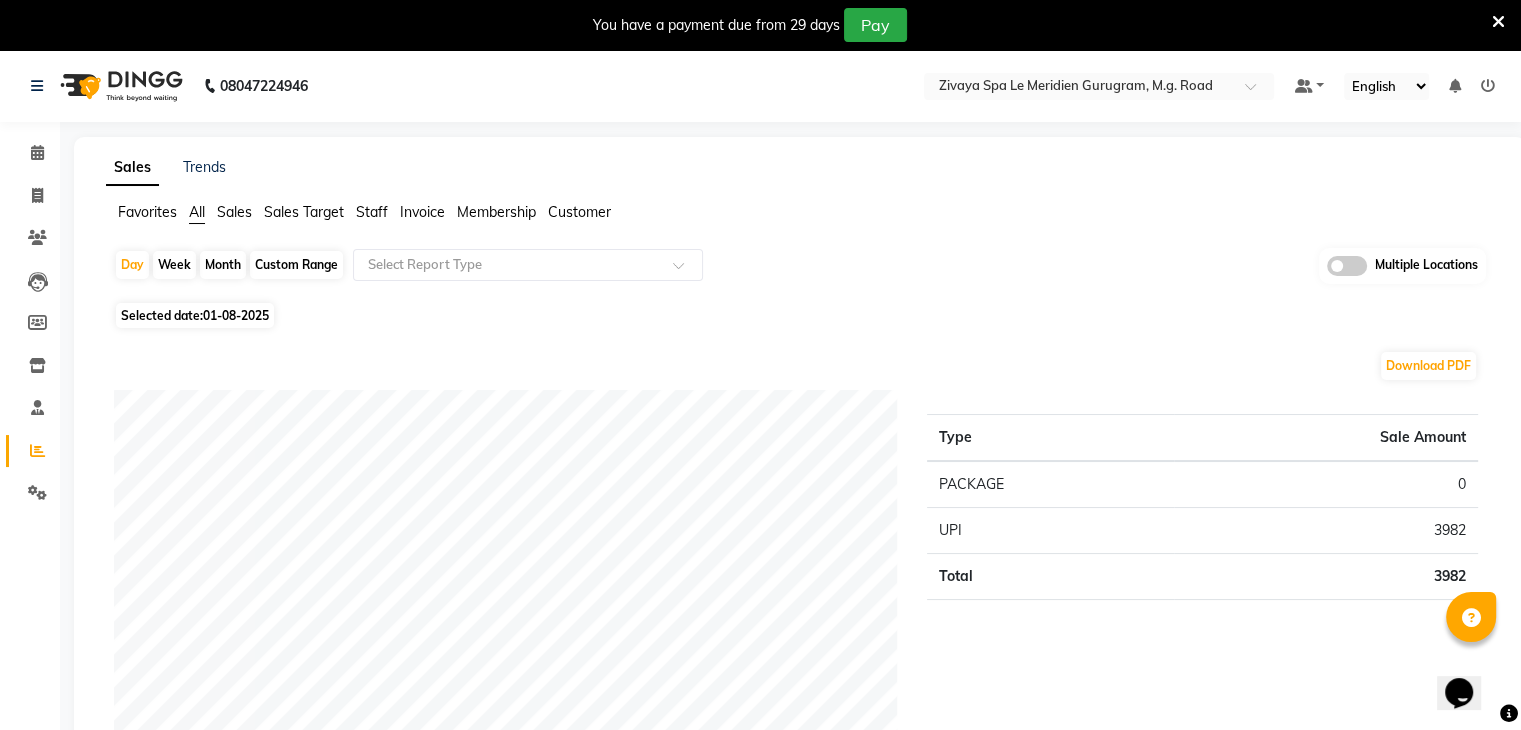 click 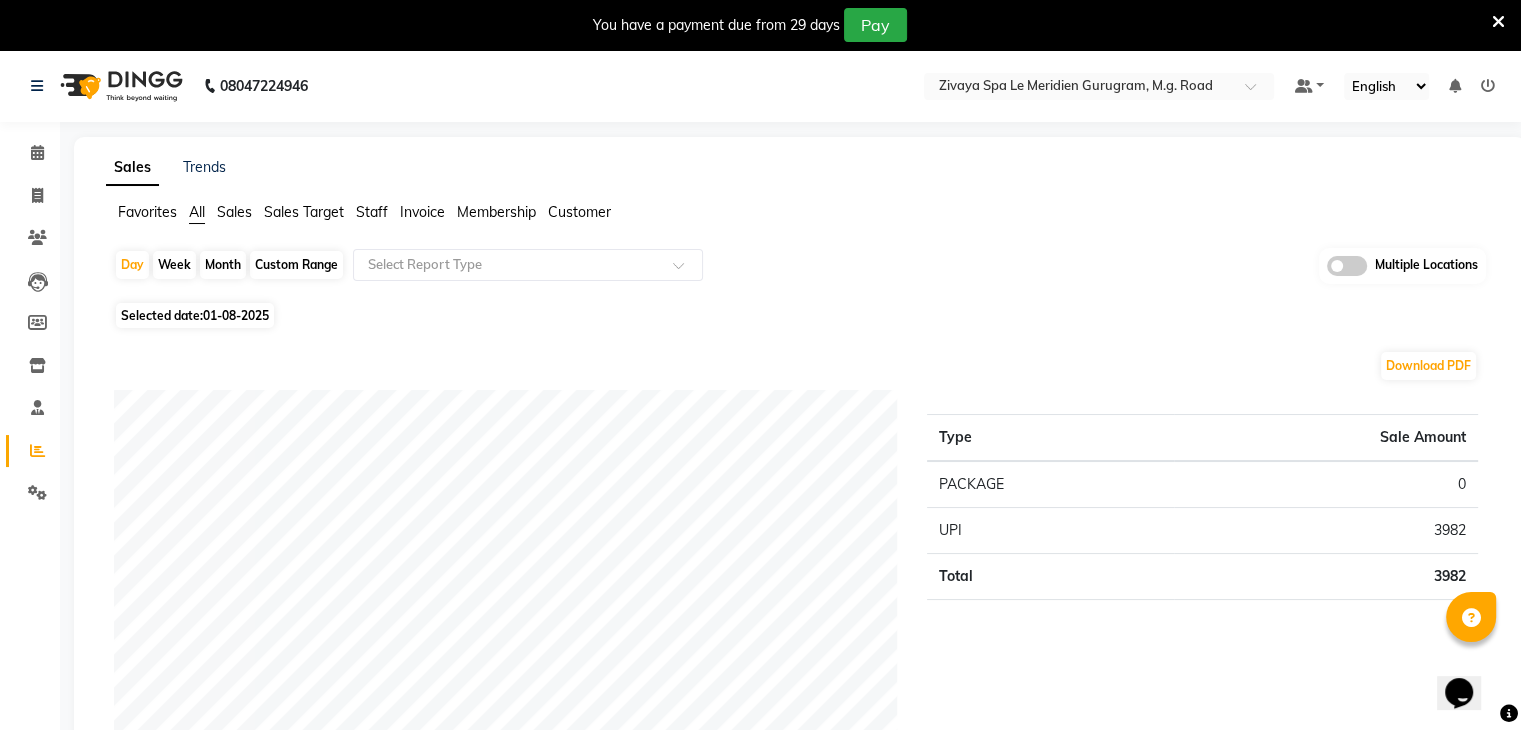 click 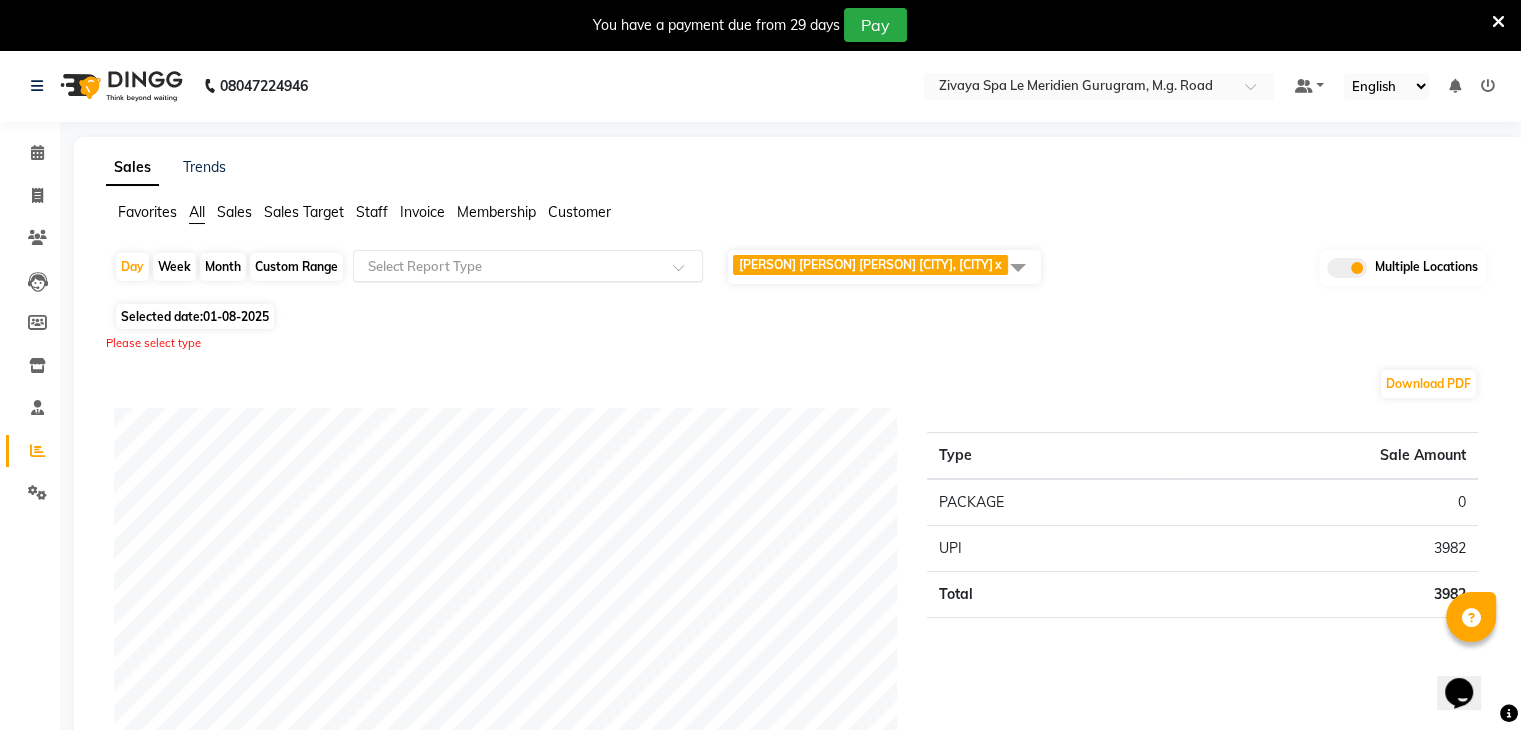 click on "Select Report Type" 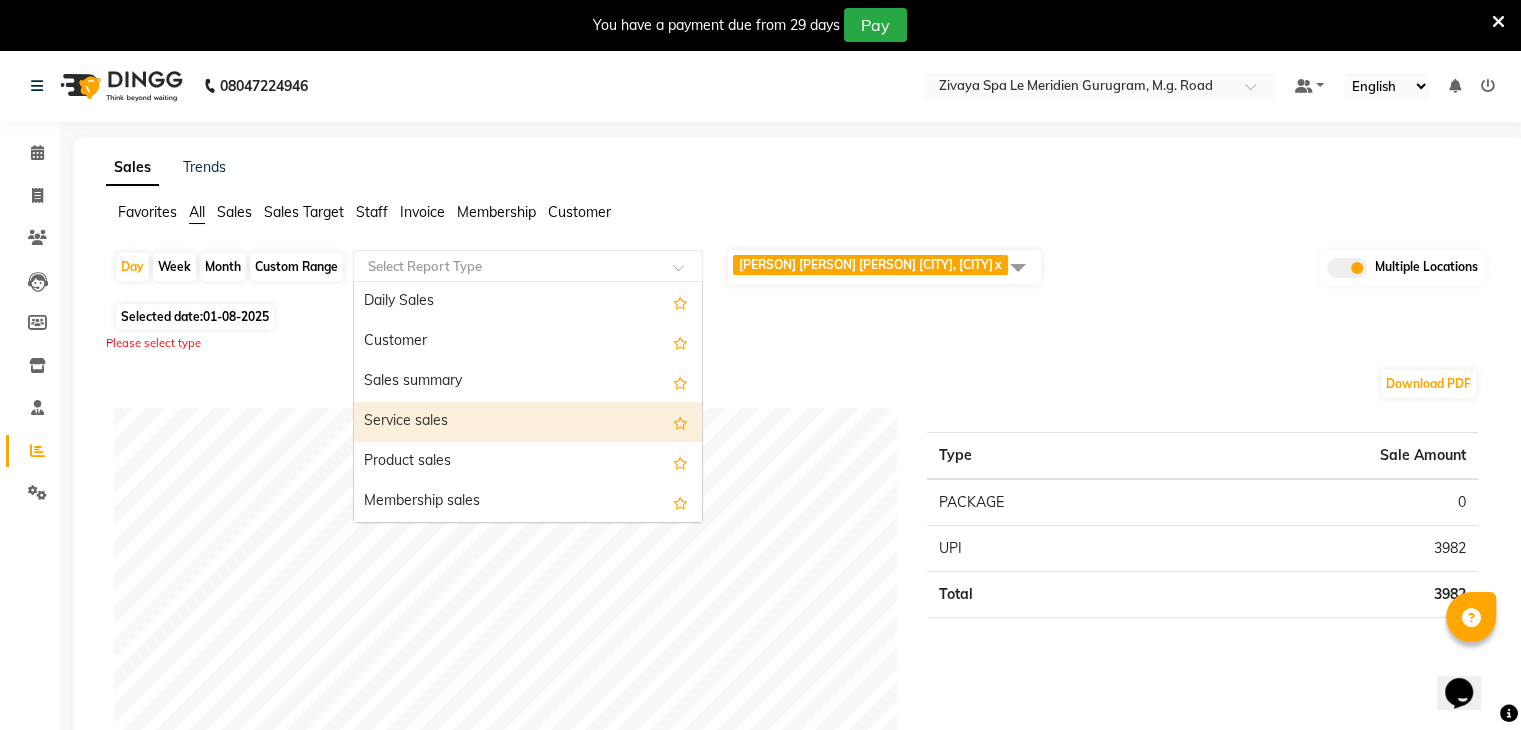 click on "ZIVAYA  SPA LE MERIDIEN GURUGRAM, M.G. Road  x" 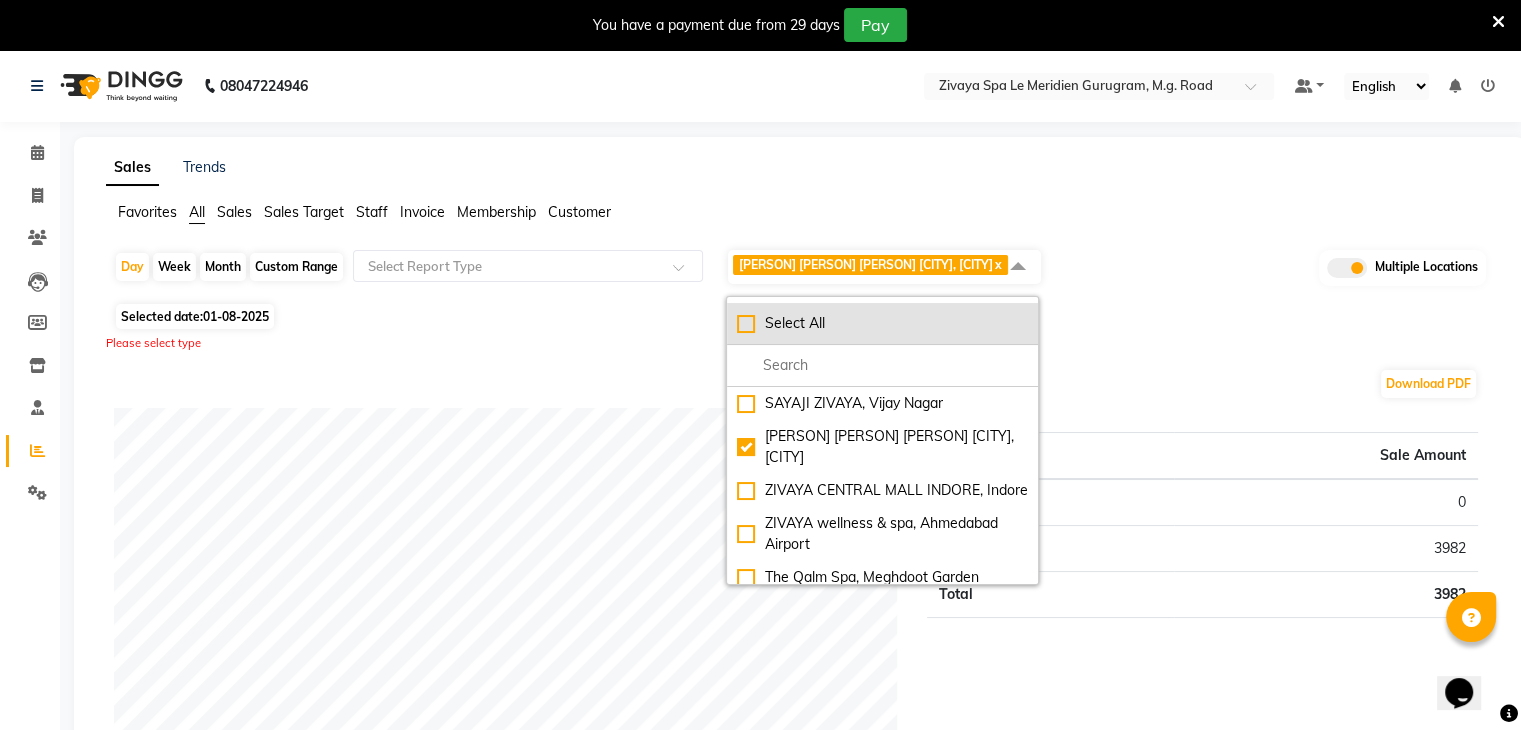 click on "Select All" 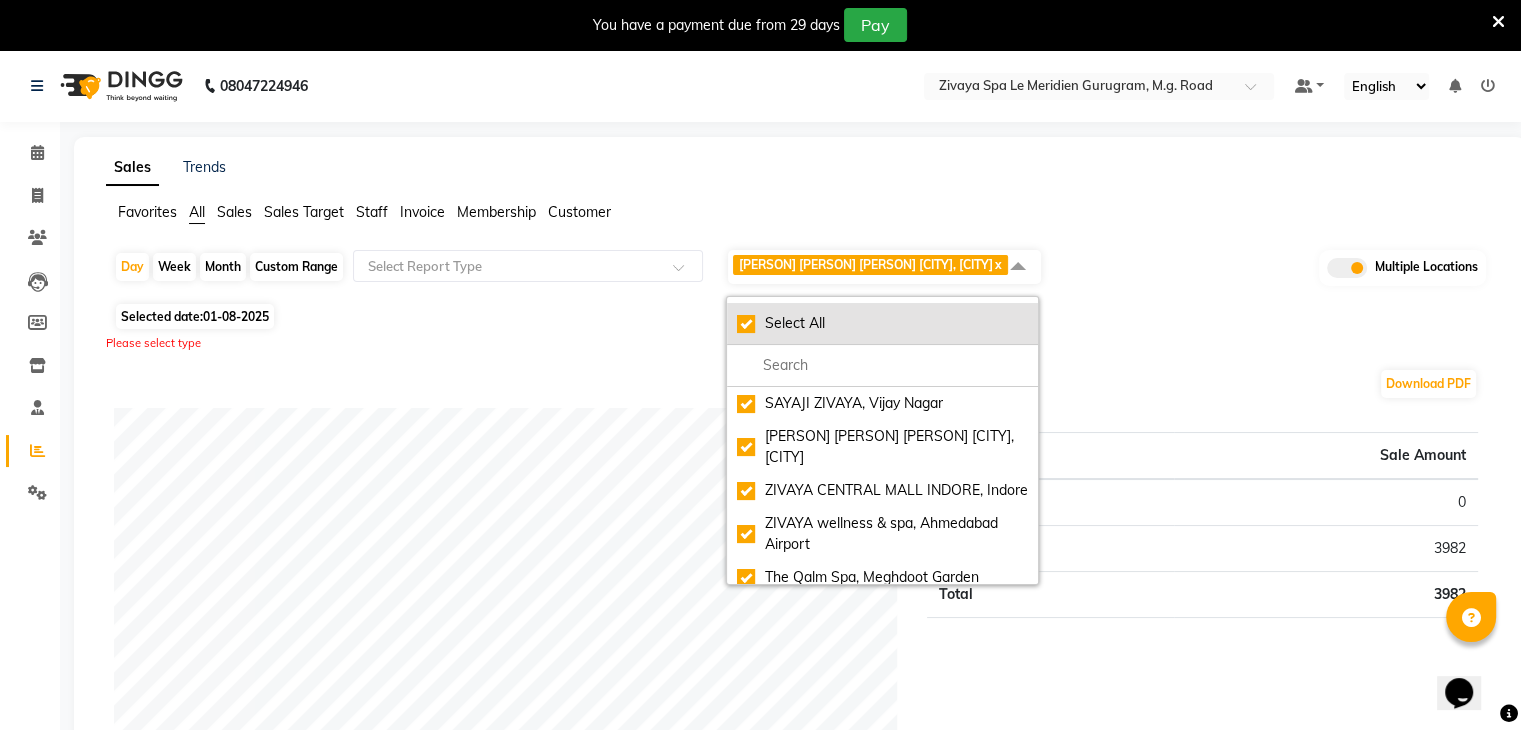 checkbox on "true" 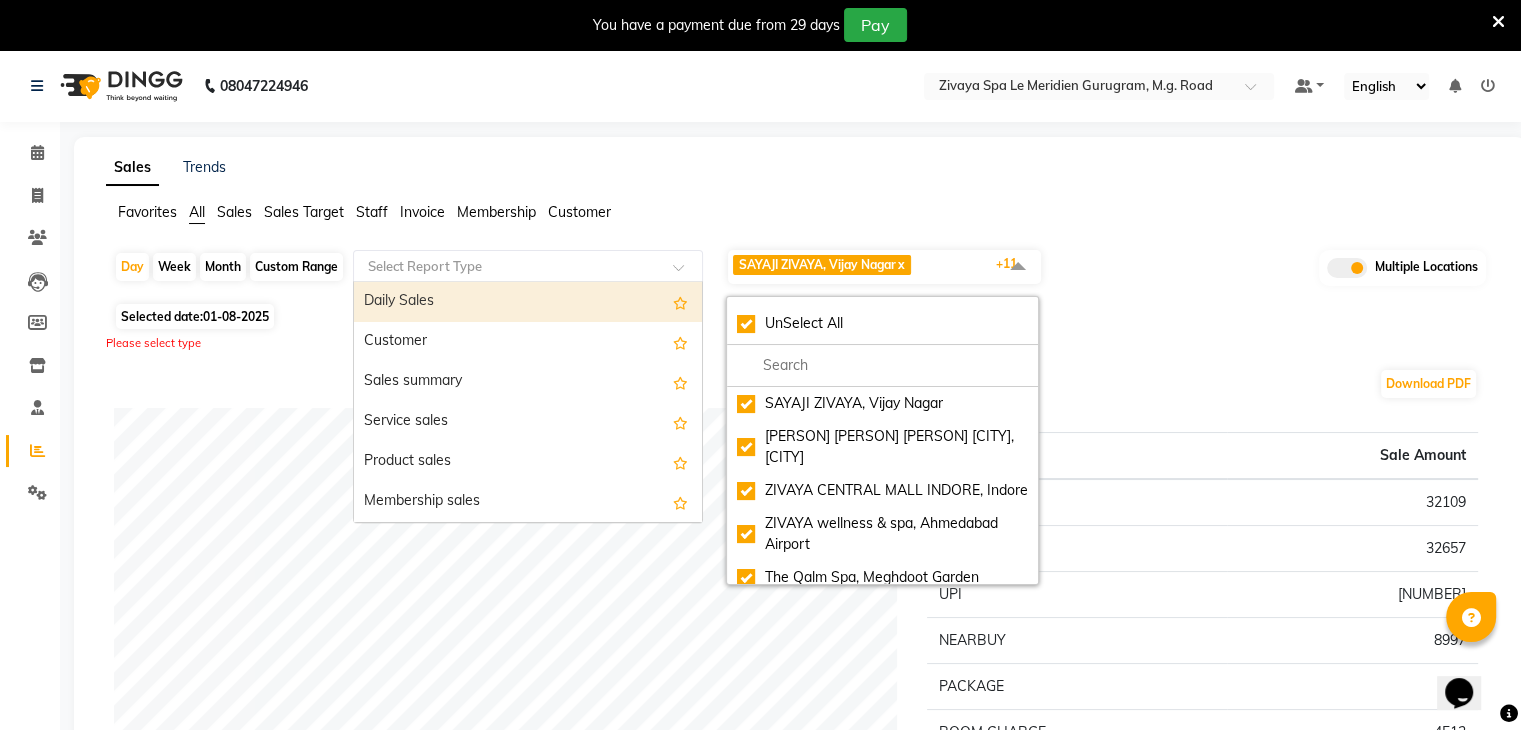 click 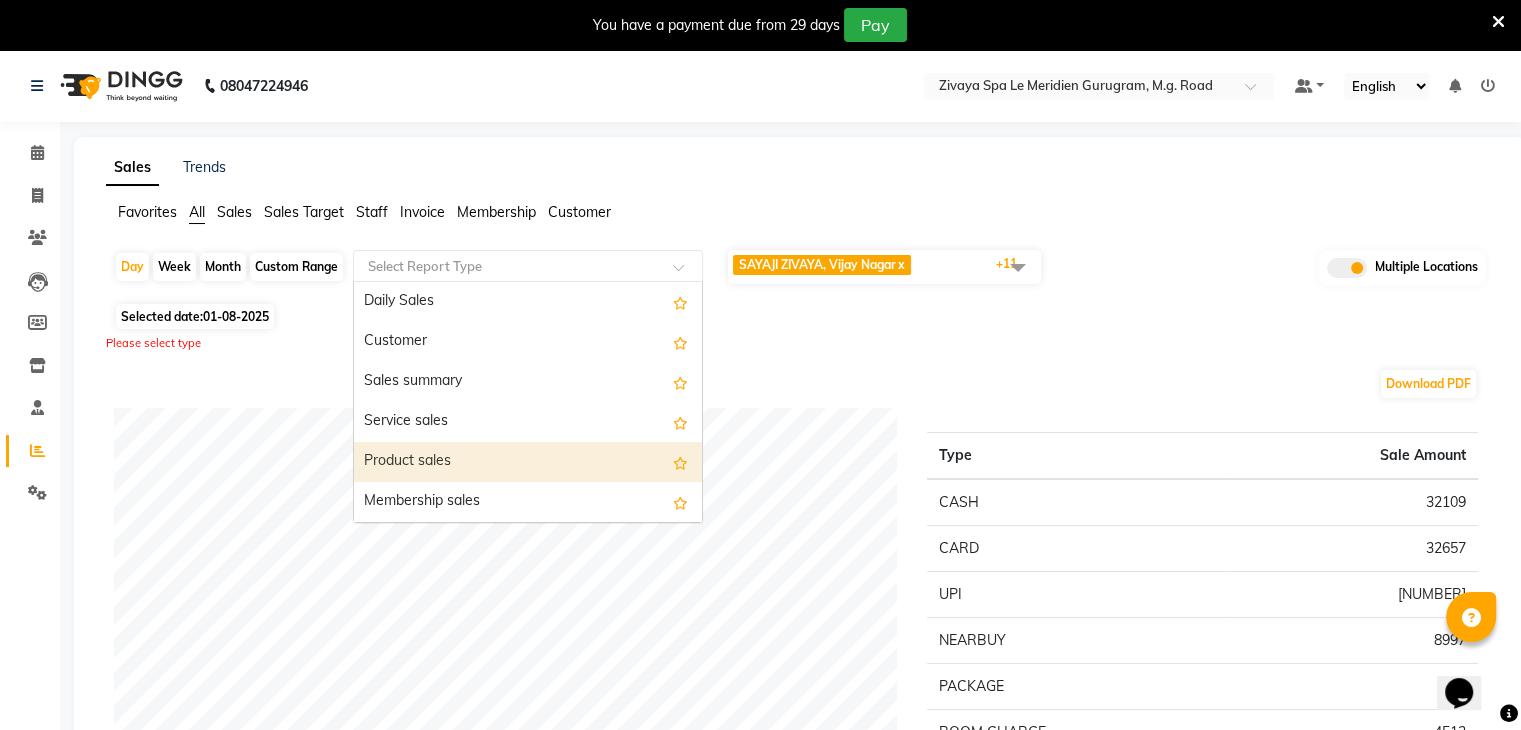 click on "Product sales" at bounding box center (528, 462) 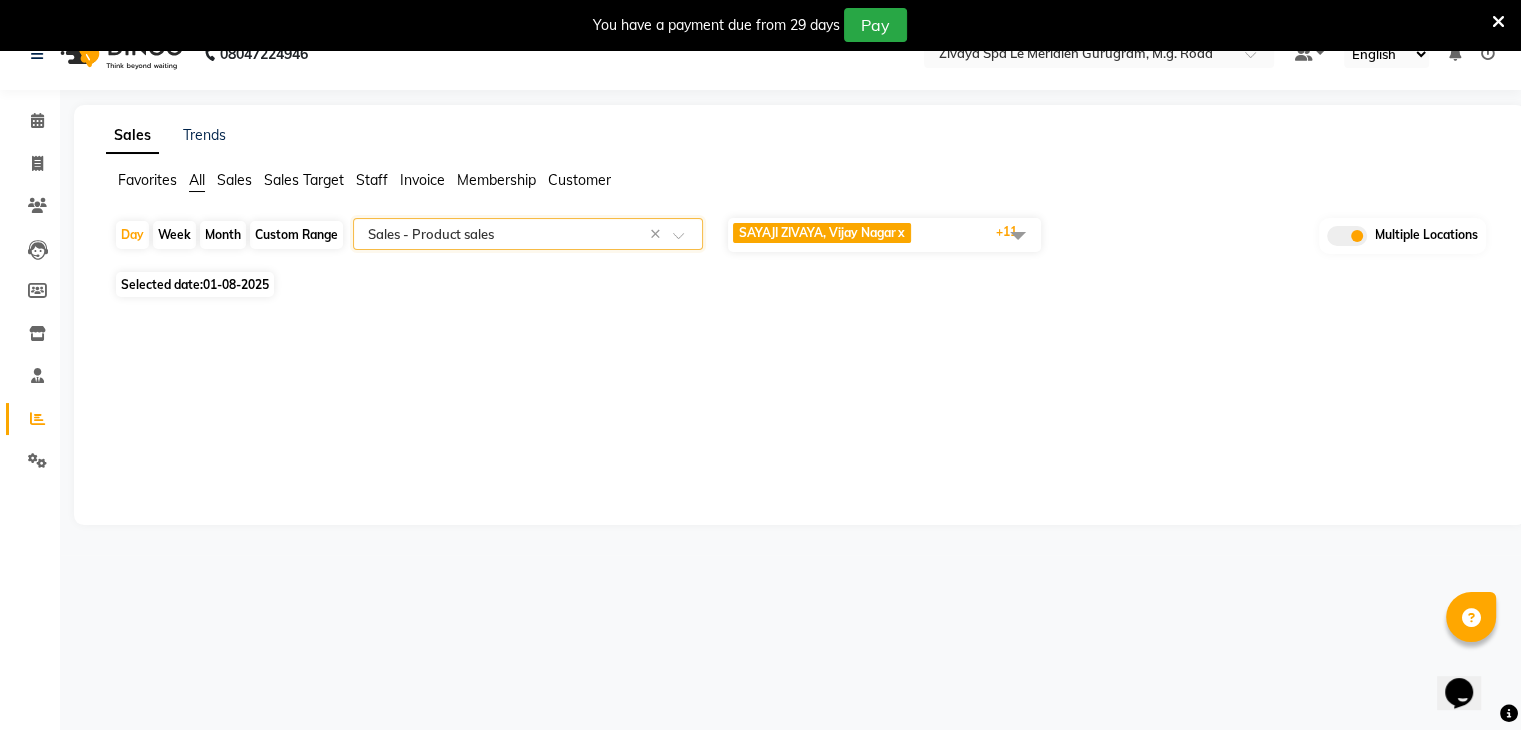 scroll, scrollTop: 50, scrollLeft: 0, axis: vertical 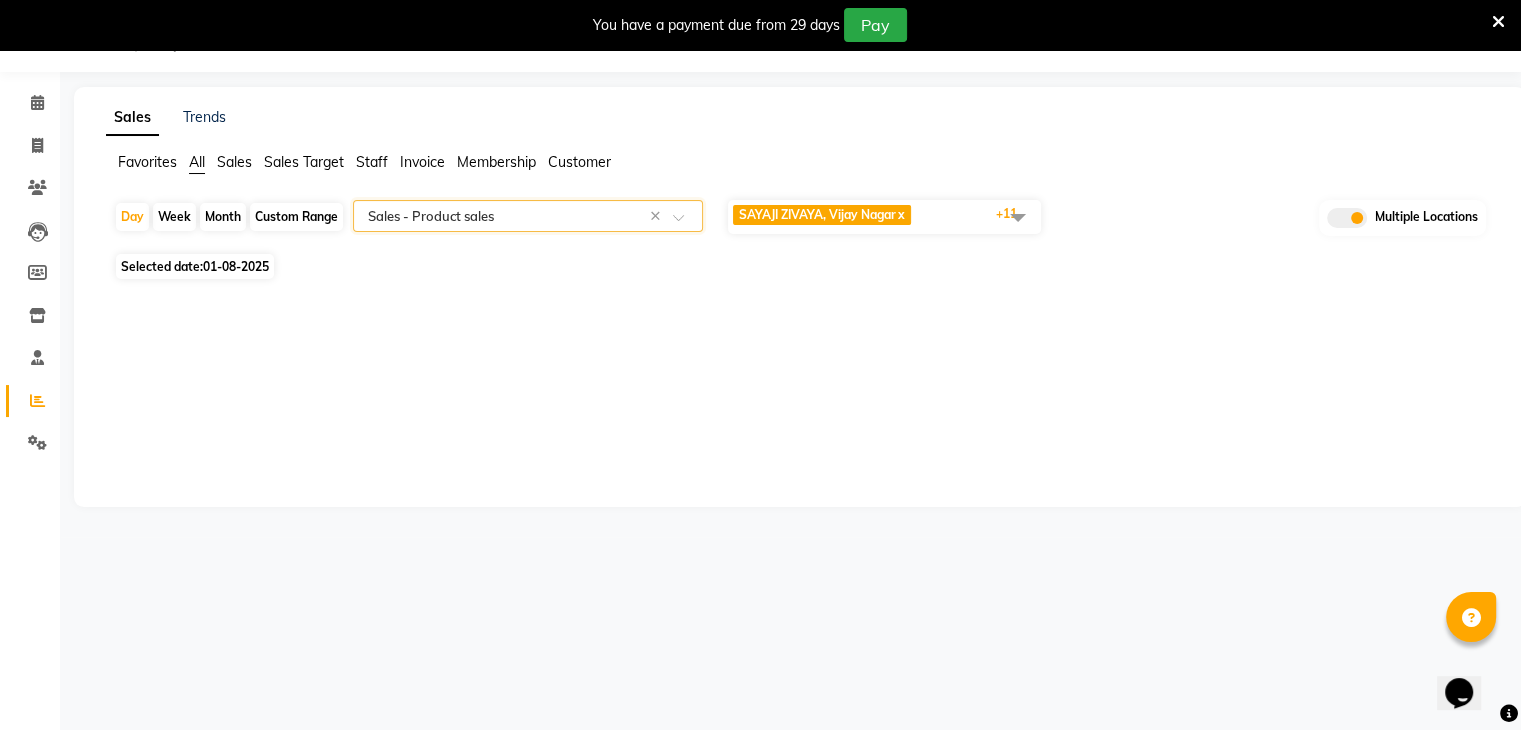 click on "[PERSON] [PERSON], [CITY] x [PERSON] [PERSON] [PERSON] [CITY], [CITY]  x [PERSON] [PERSON] [CITY] [CITY]   x  [PERSON] [PERSON] [PERSON], [CITY]  x [PERSON] [PERSON], [CITY]  x [PERSON] [PERSON], [CITY]  x [PERSON] [PERSON] [PERSON] [CITY], [CITY]  x [PERSON] [PERSON] [PERSON], [CITY]   x  [PERSON] - [PERSON] [PERSON] / [CITY], [CITY]  x [PERSON] [PERSON]  [PERSON] [CITY] , [CITY]  x [PERSON] - [PERSON] [CITY], [CITY]   x  [PERSON] [PERSON] [PERSON], [CITY]  x +11" 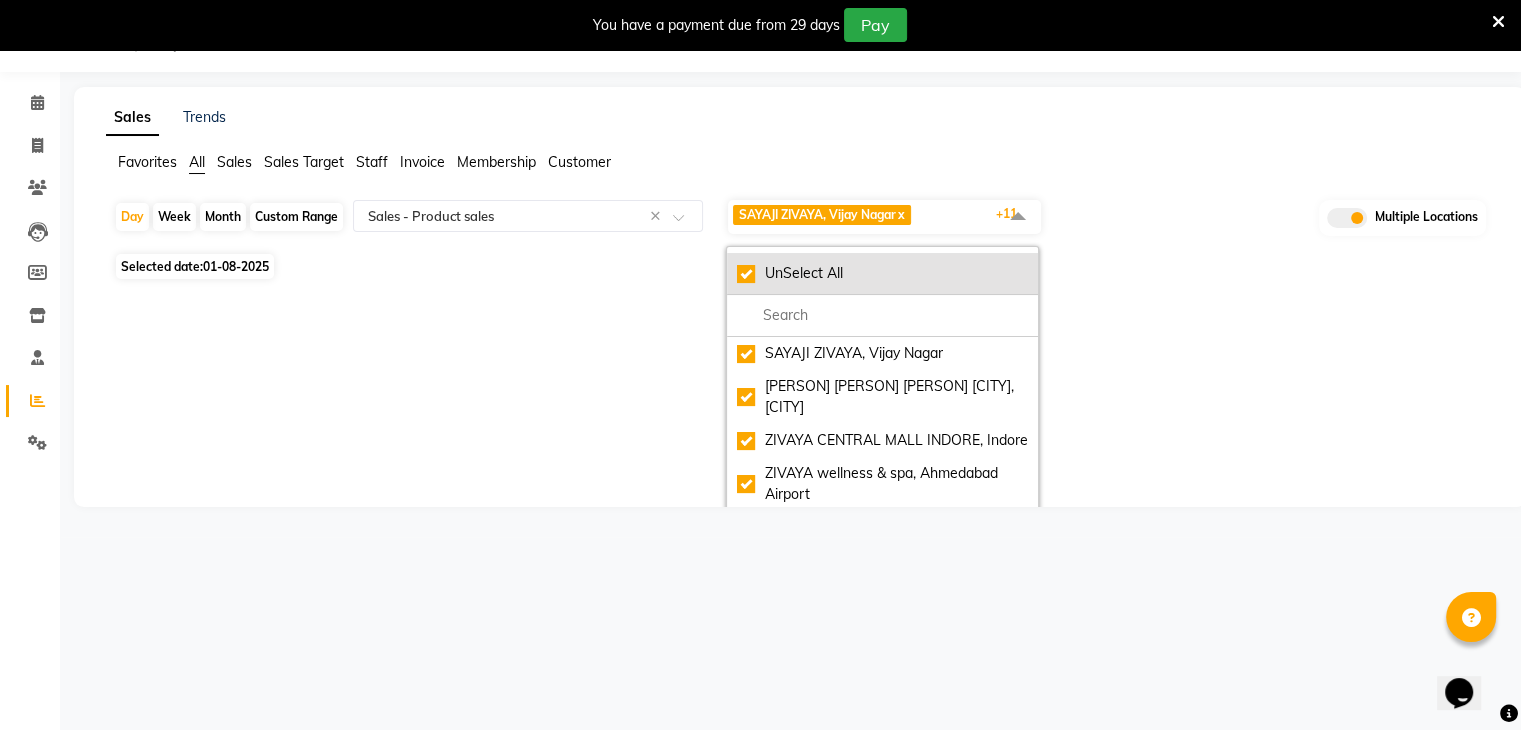 click on "UnSelect All" 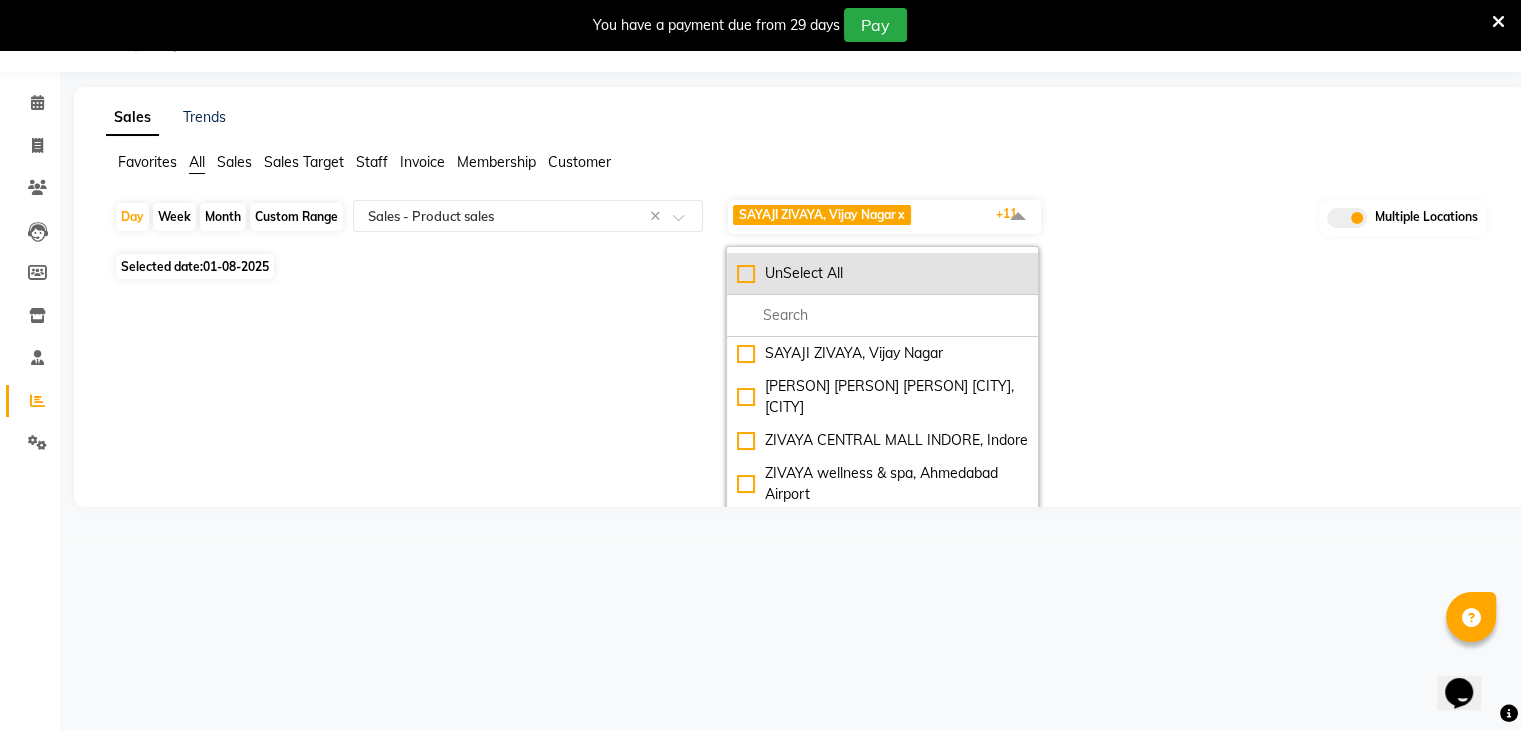 checkbox on "false" 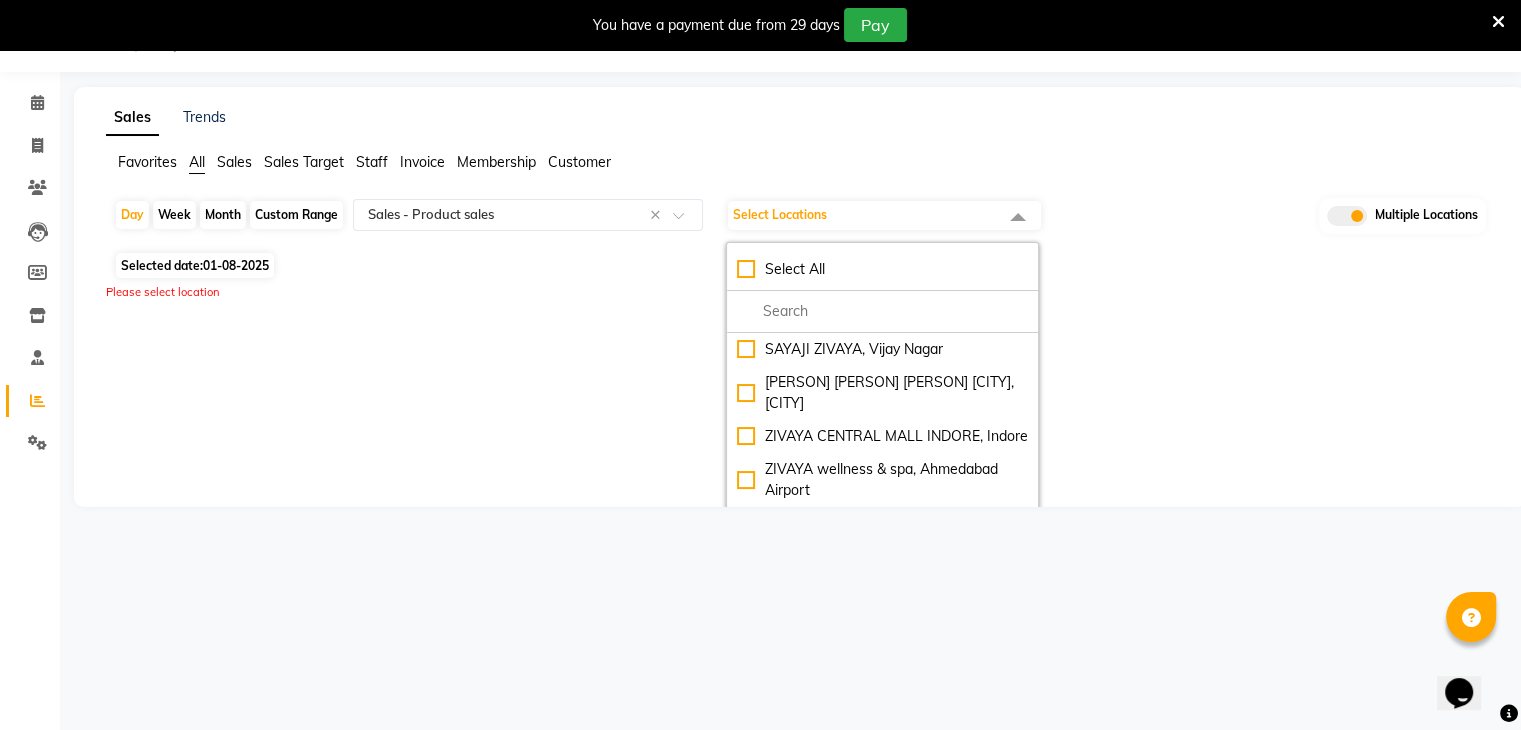 click on "Selected date:  01-08-2025" 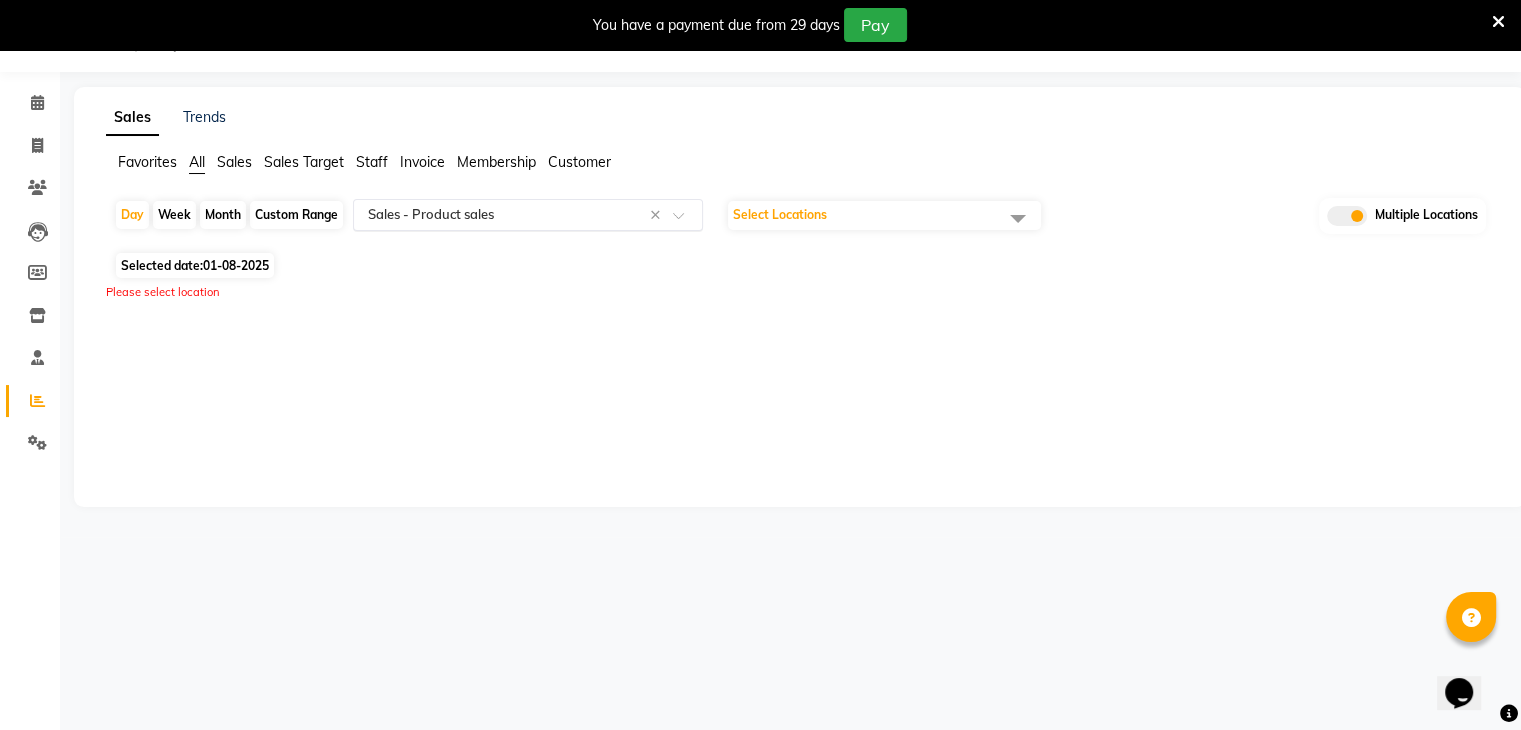 click on "Select Report Type × Sales -  Product sales ×" 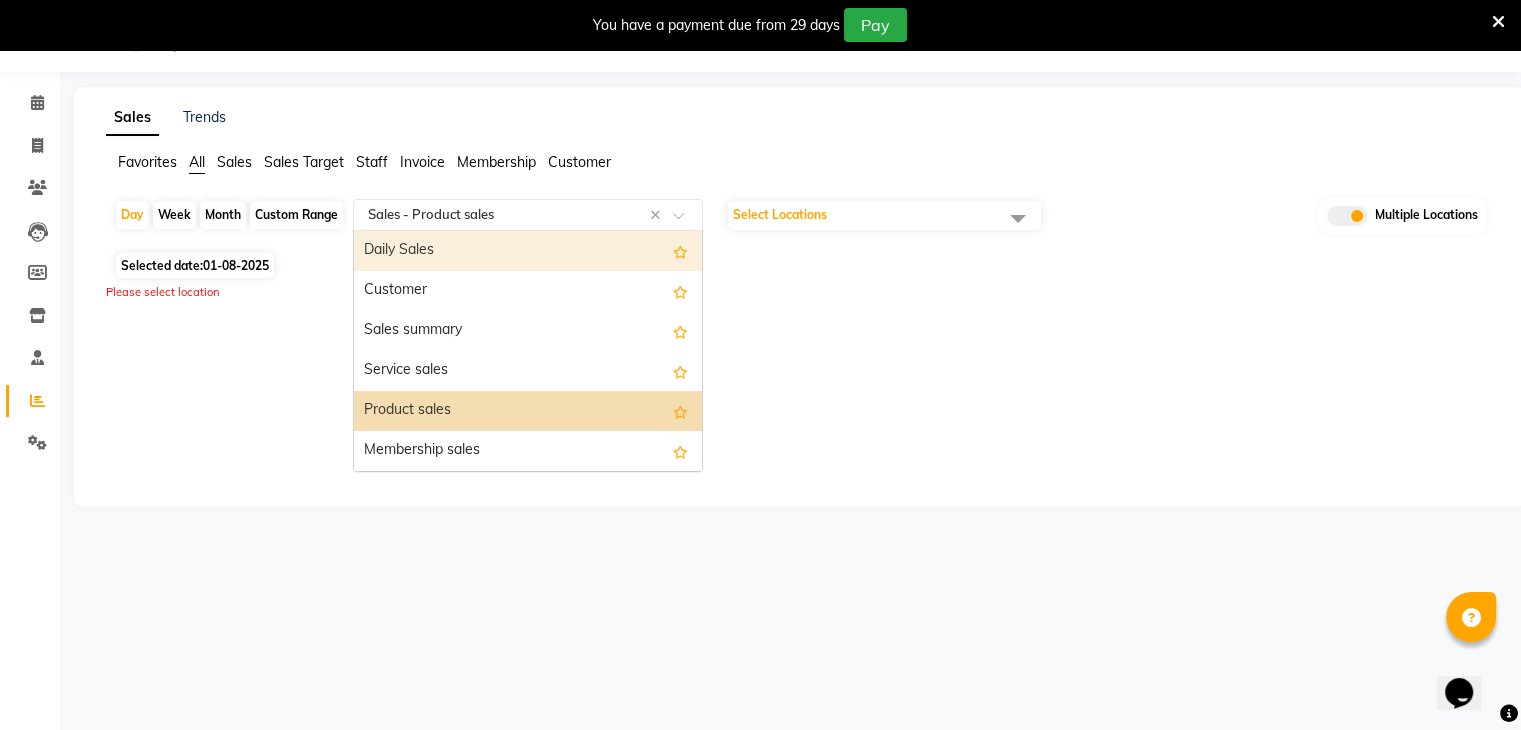 click on "Daily Sales" at bounding box center (528, 251) 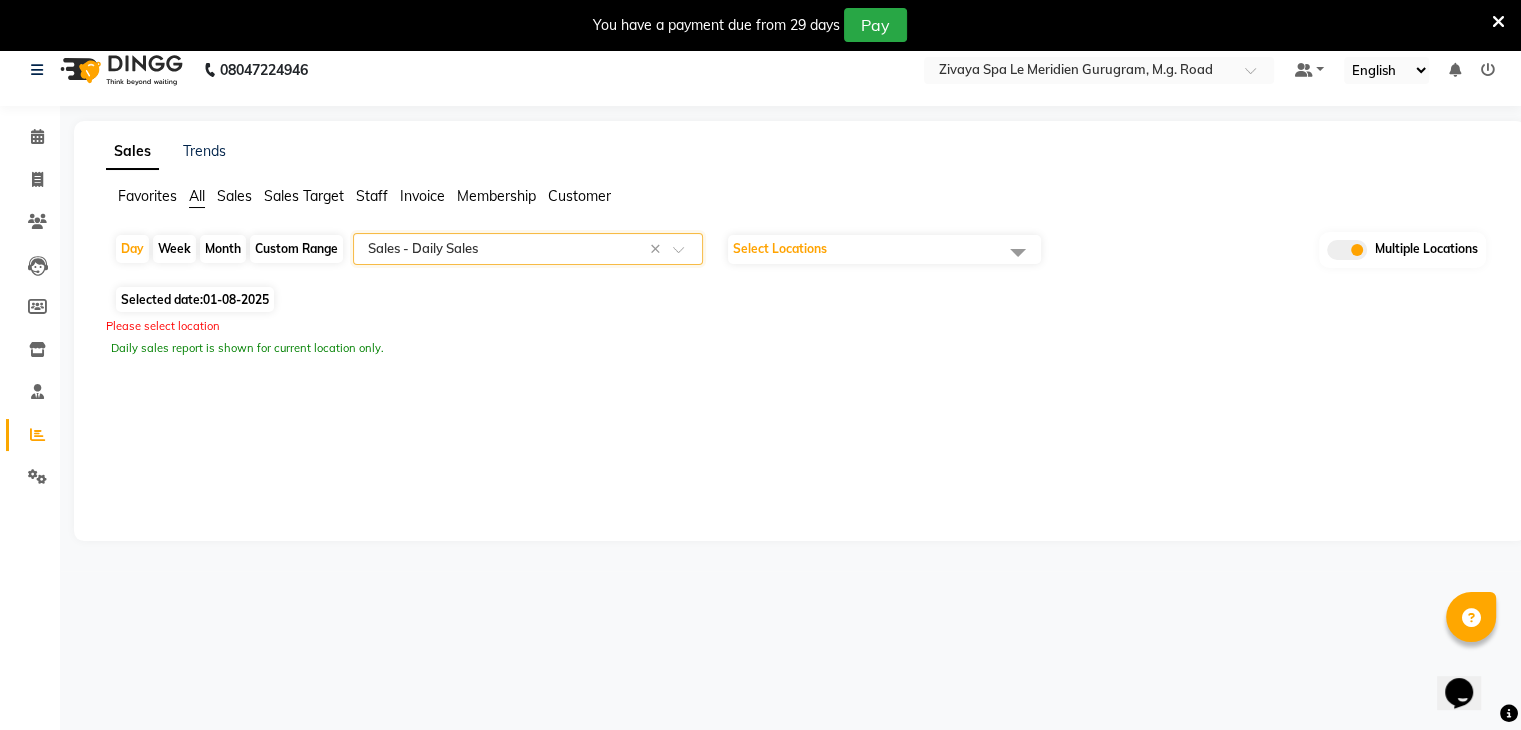 scroll, scrollTop: 0, scrollLeft: 0, axis: both 